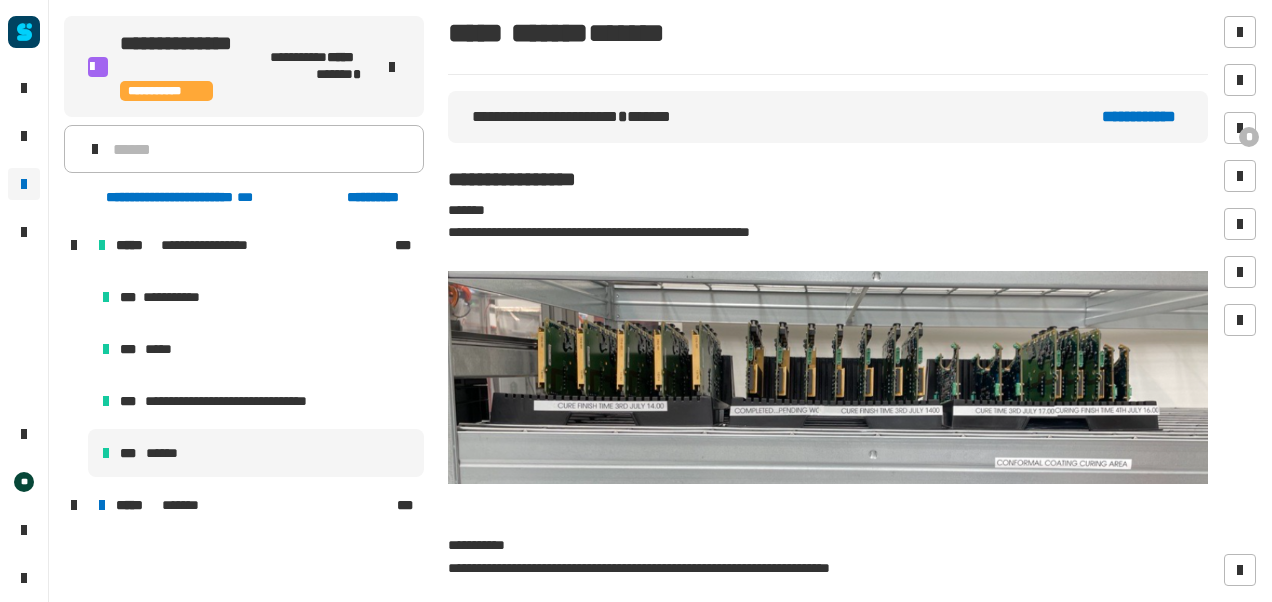 scroll, scrollTop: 0, scrollLeft: 0, axis: both 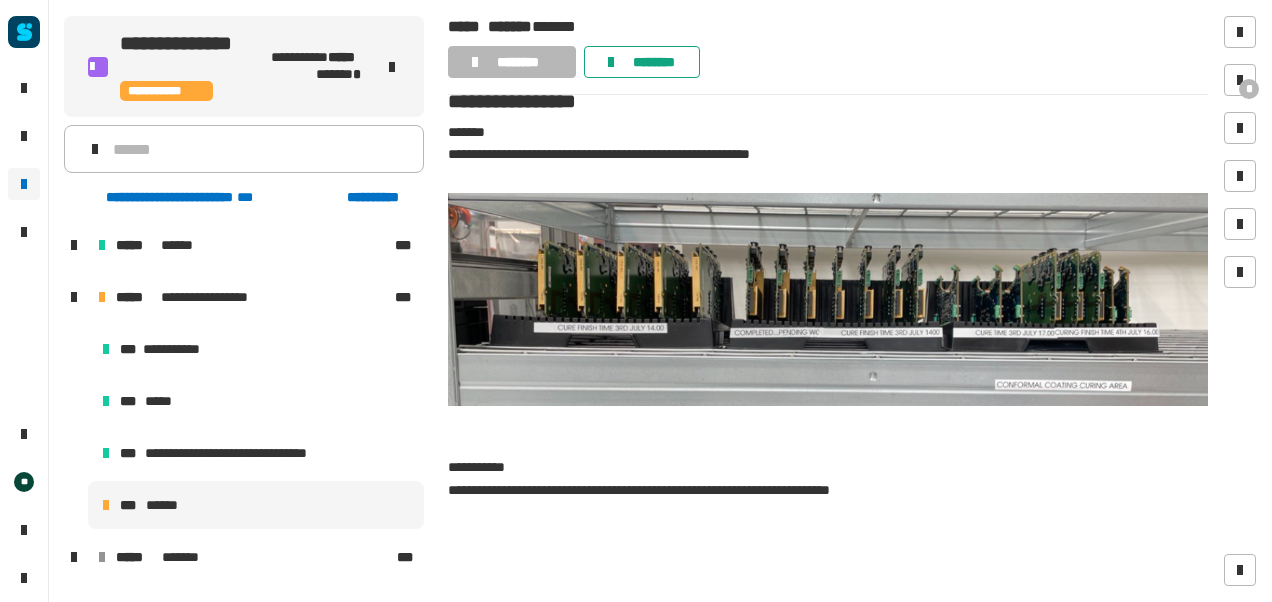 click on "********" 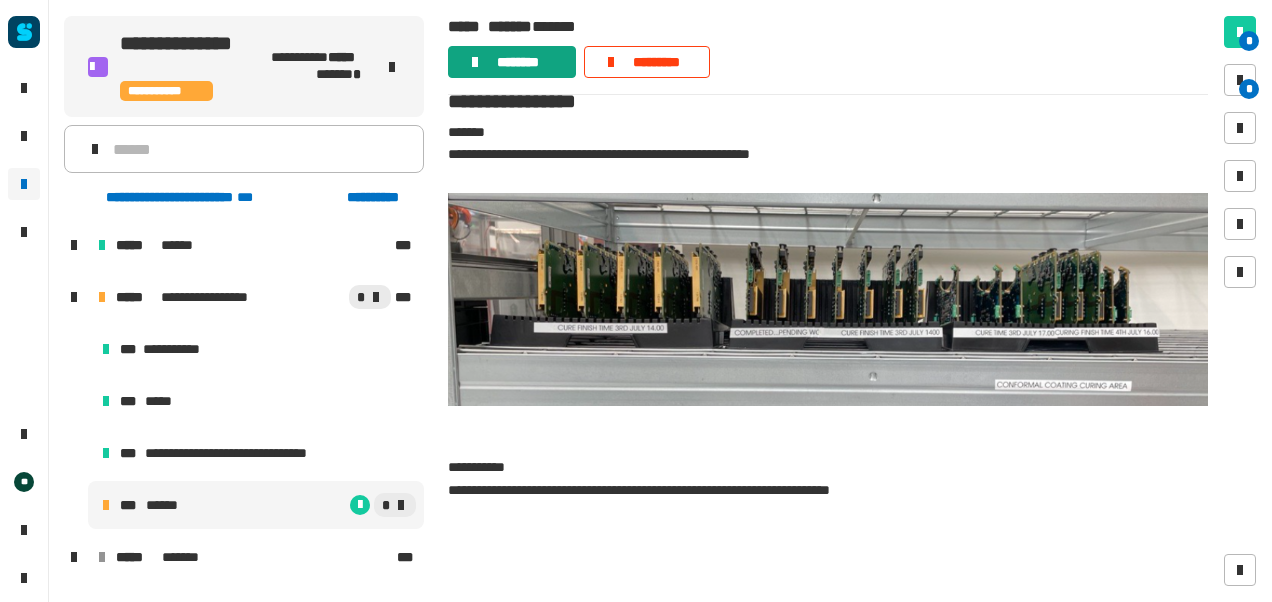 click on "********" 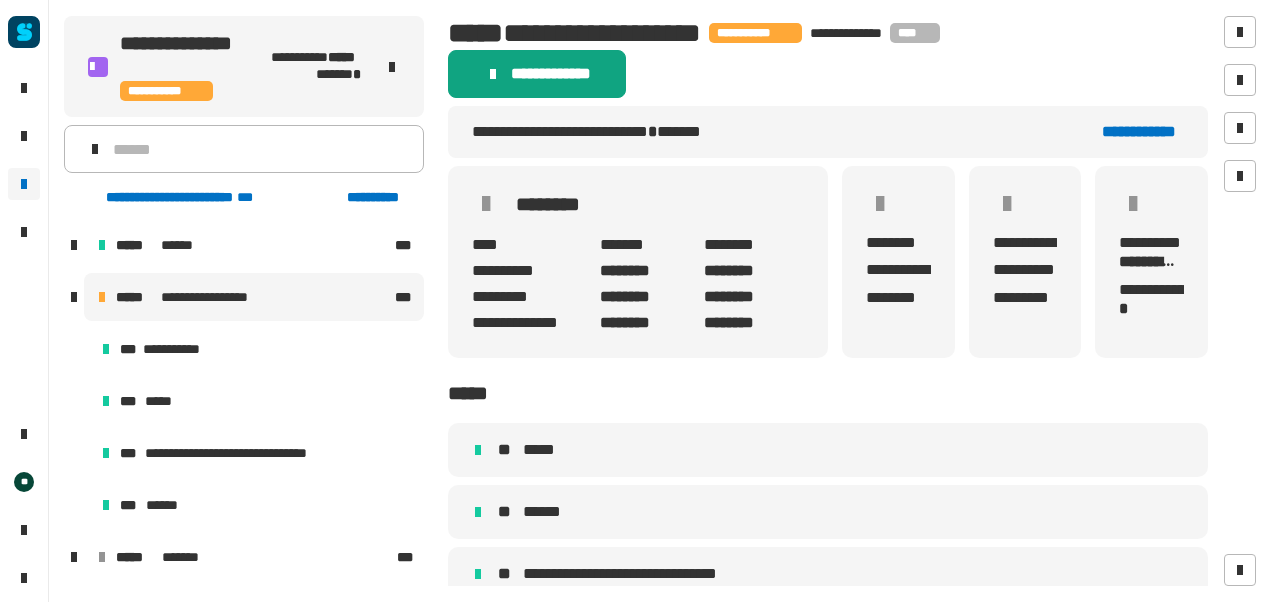 click on "******** ****" 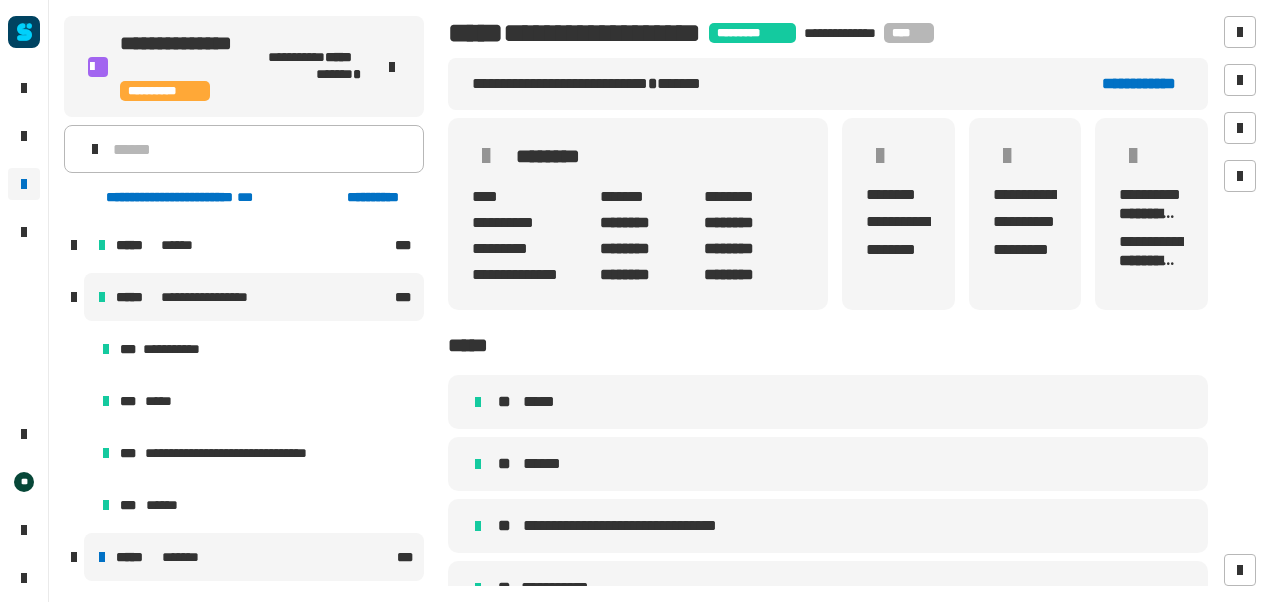 click at bounding box center (102, 557) 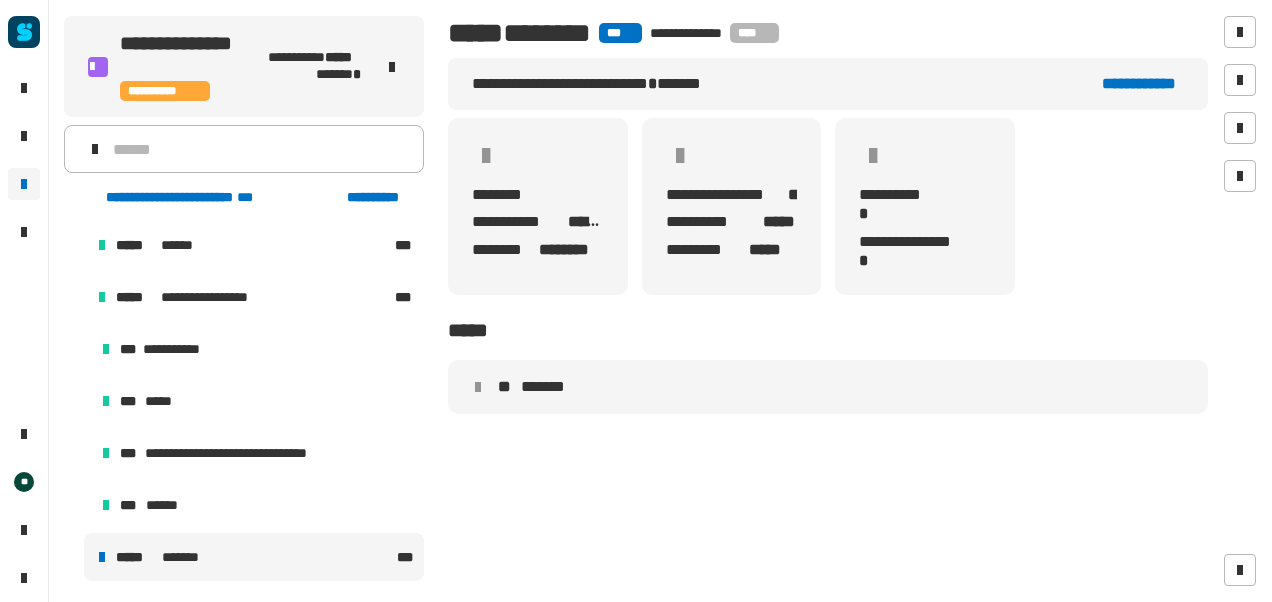 scroll, scrollTop: 47, scrollLeft: 0, axis: vertical 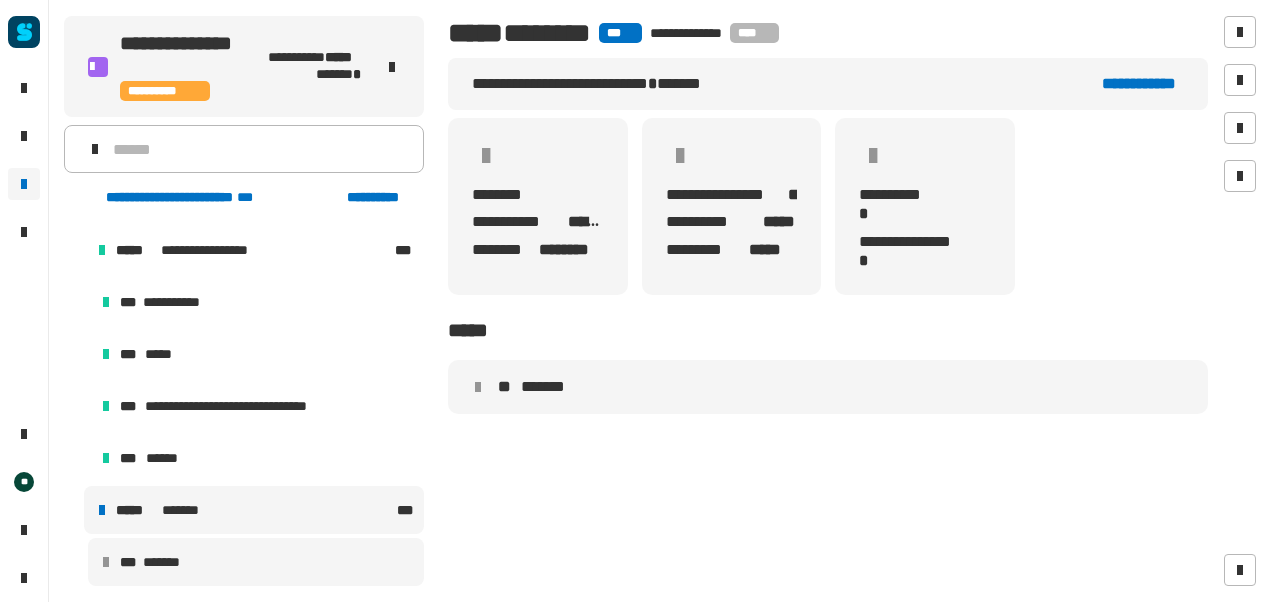 click on "*** *******" at bounding box center (256, 562) 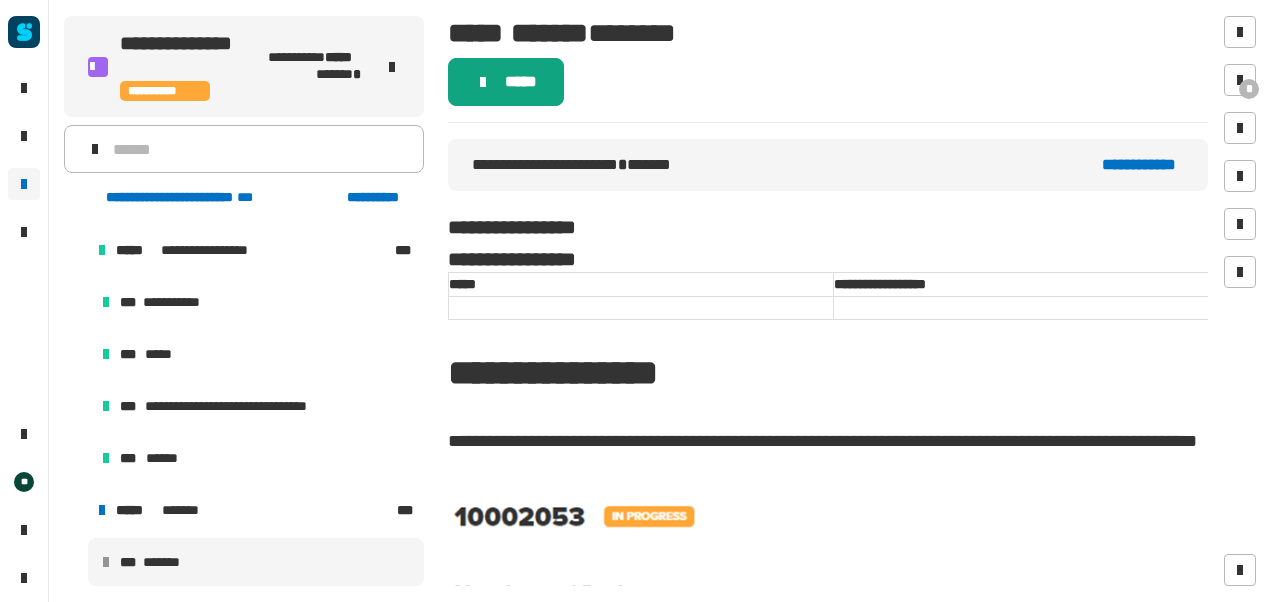 click on "*****" 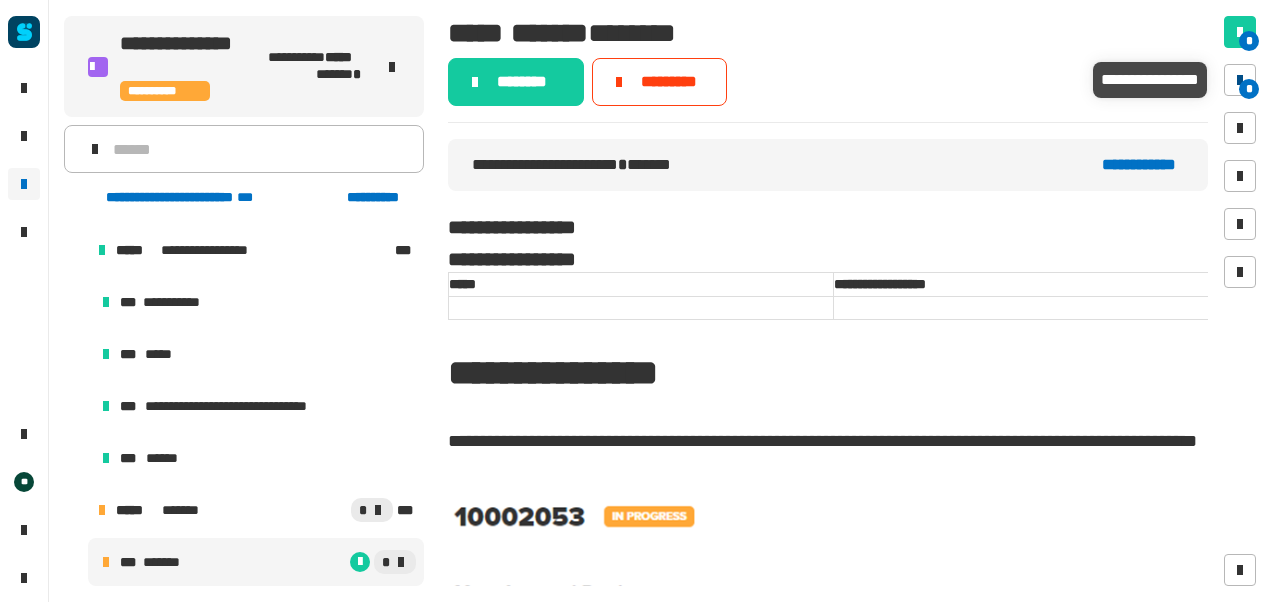 click on "*" at bounding box center (1249, 89) 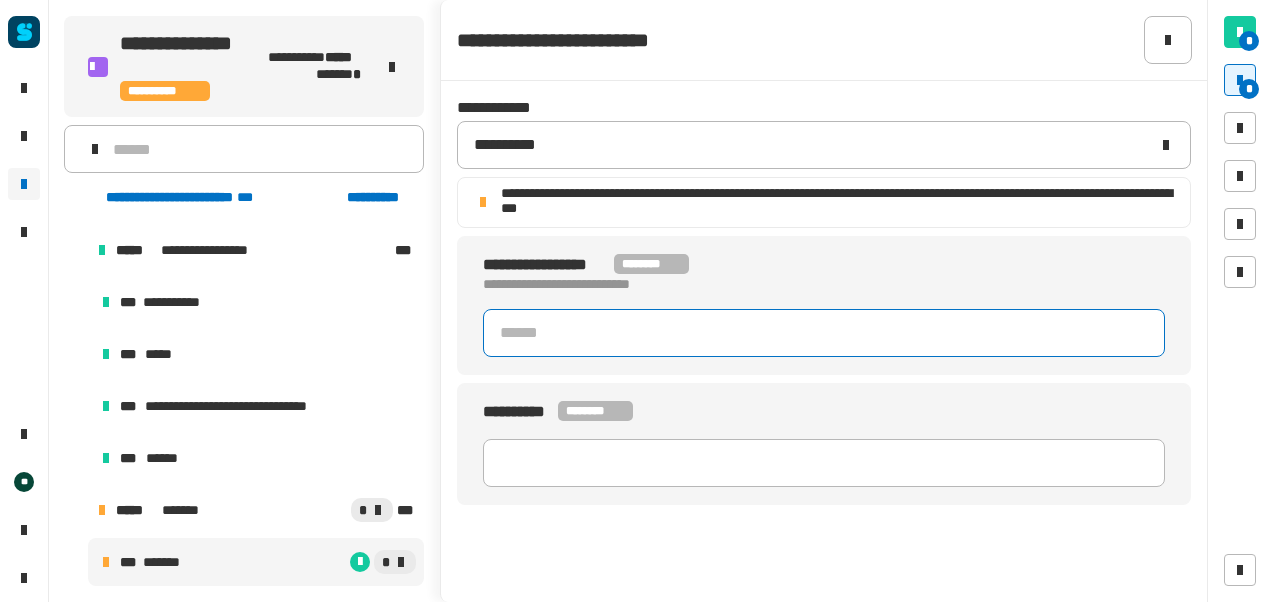 click 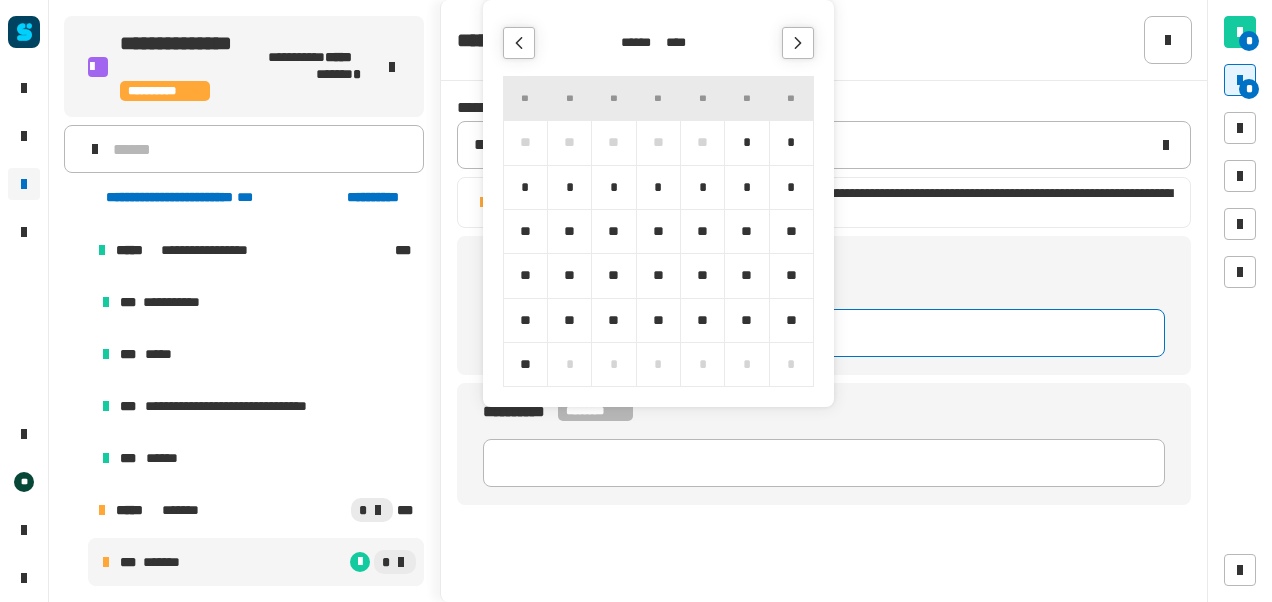 click 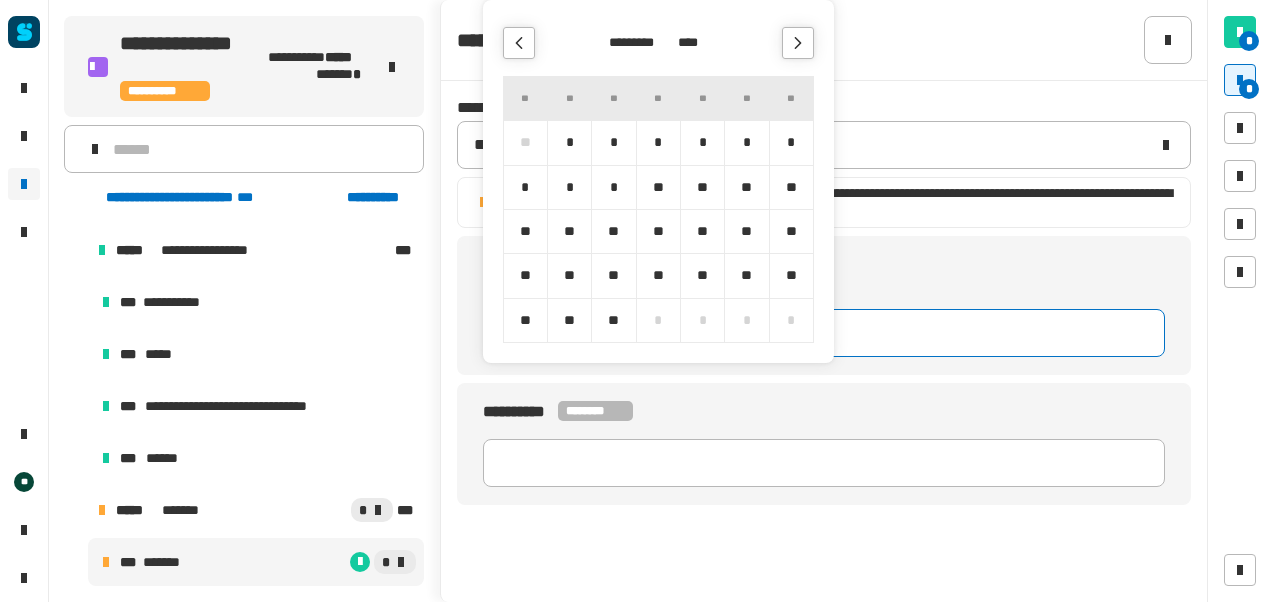 click 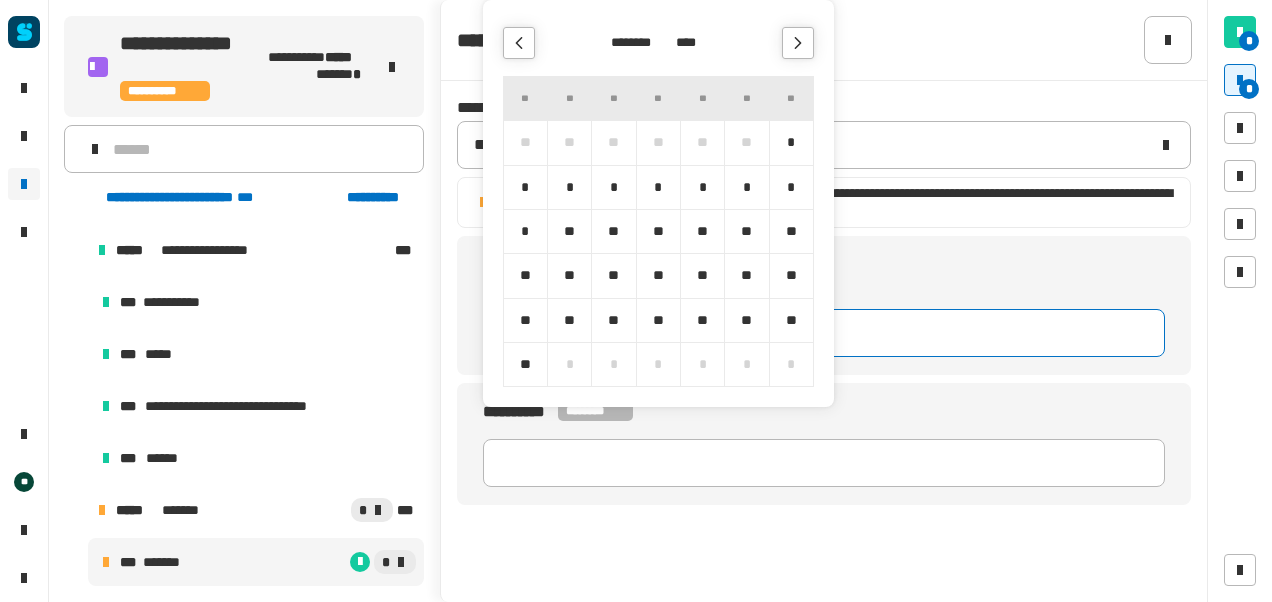 click 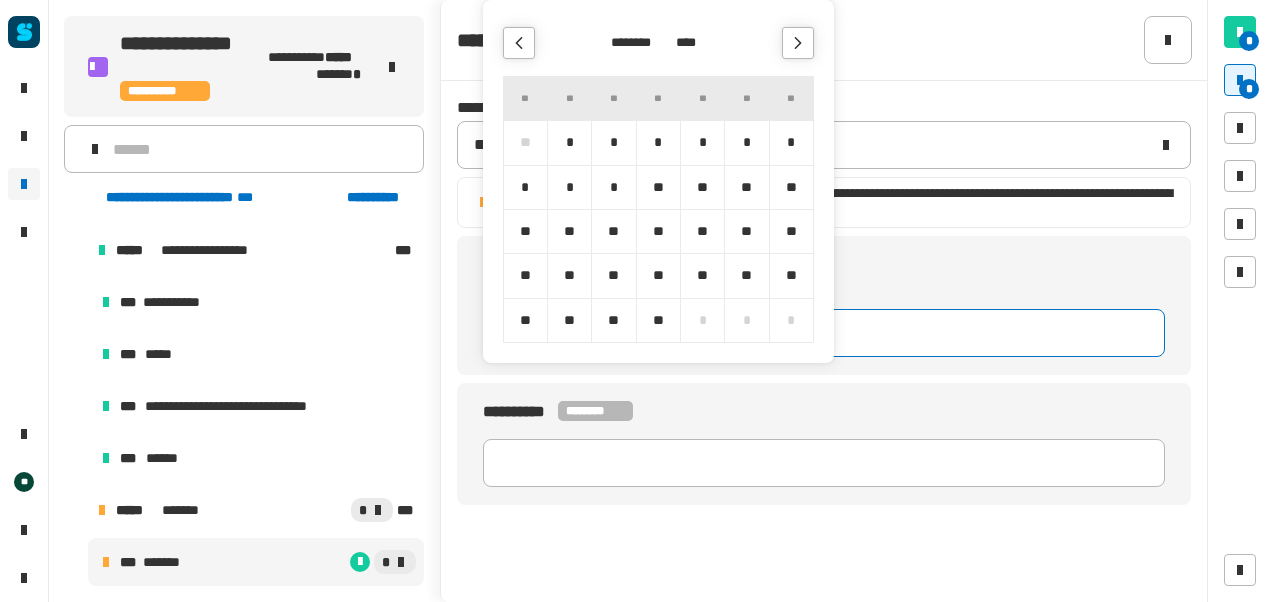 click 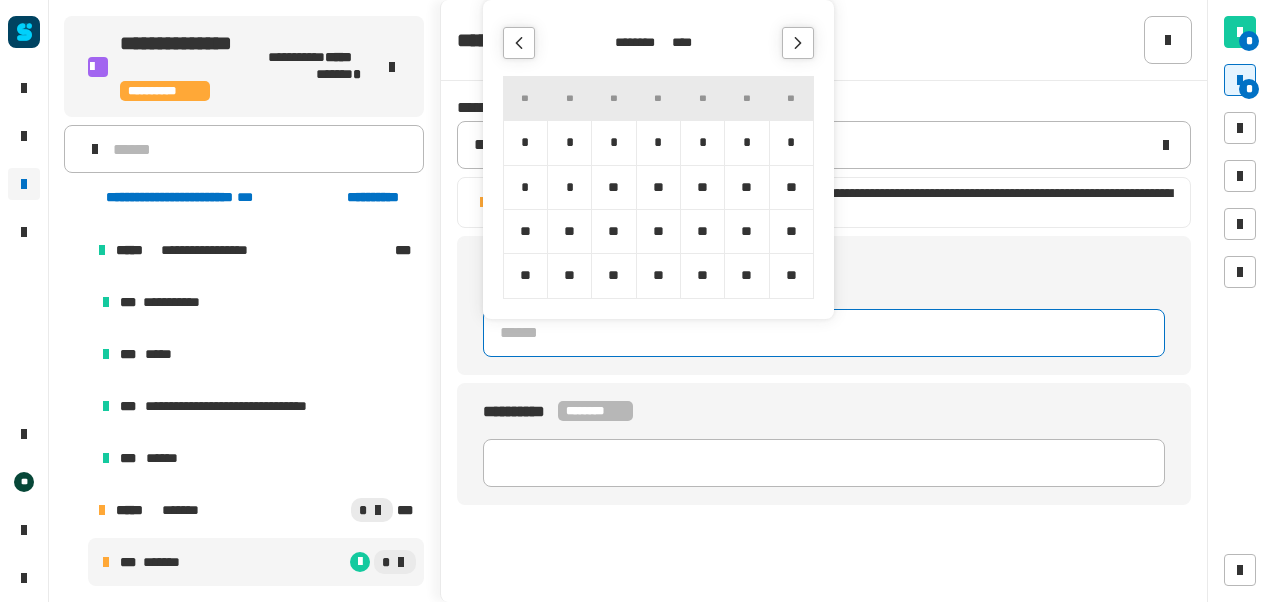 click 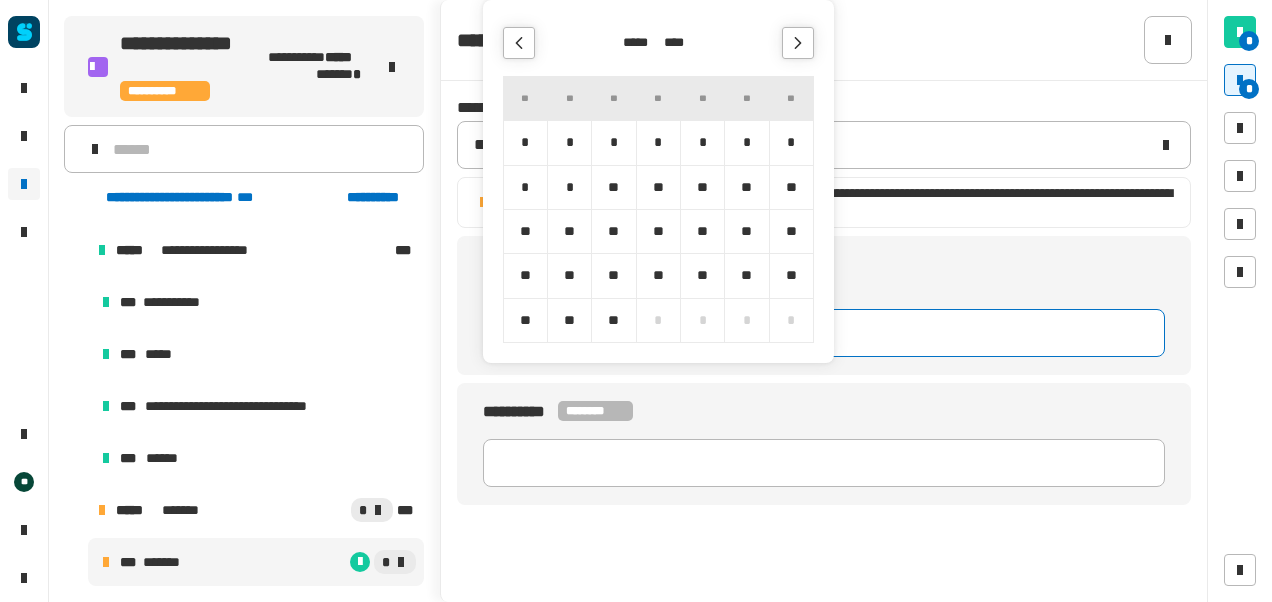 click 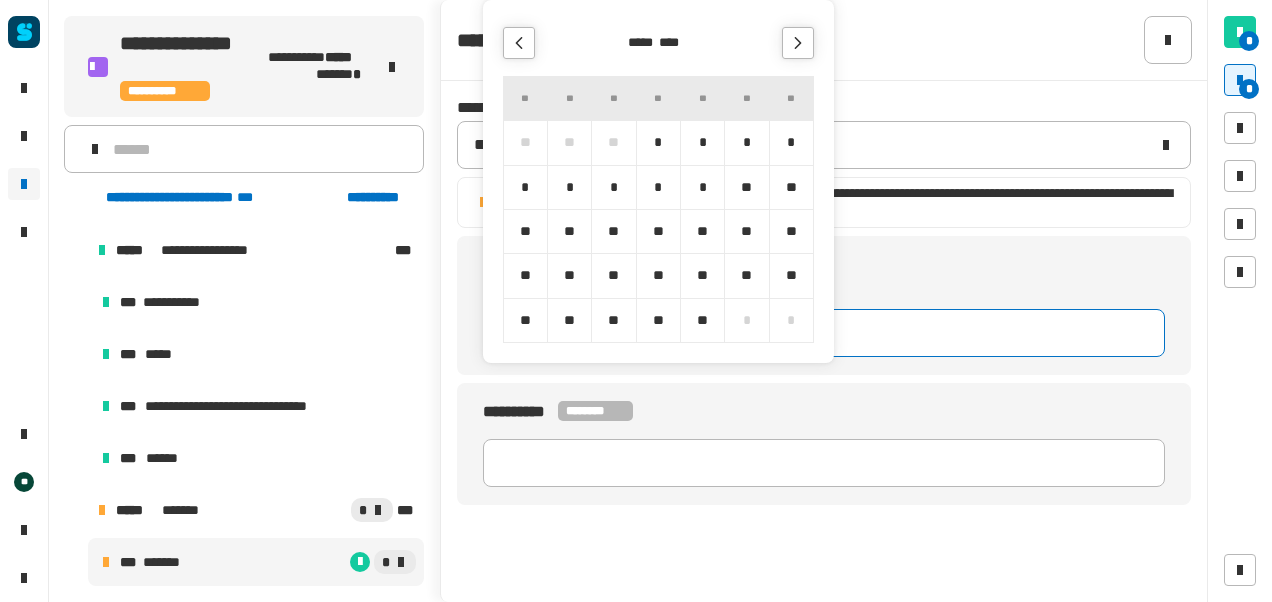 click 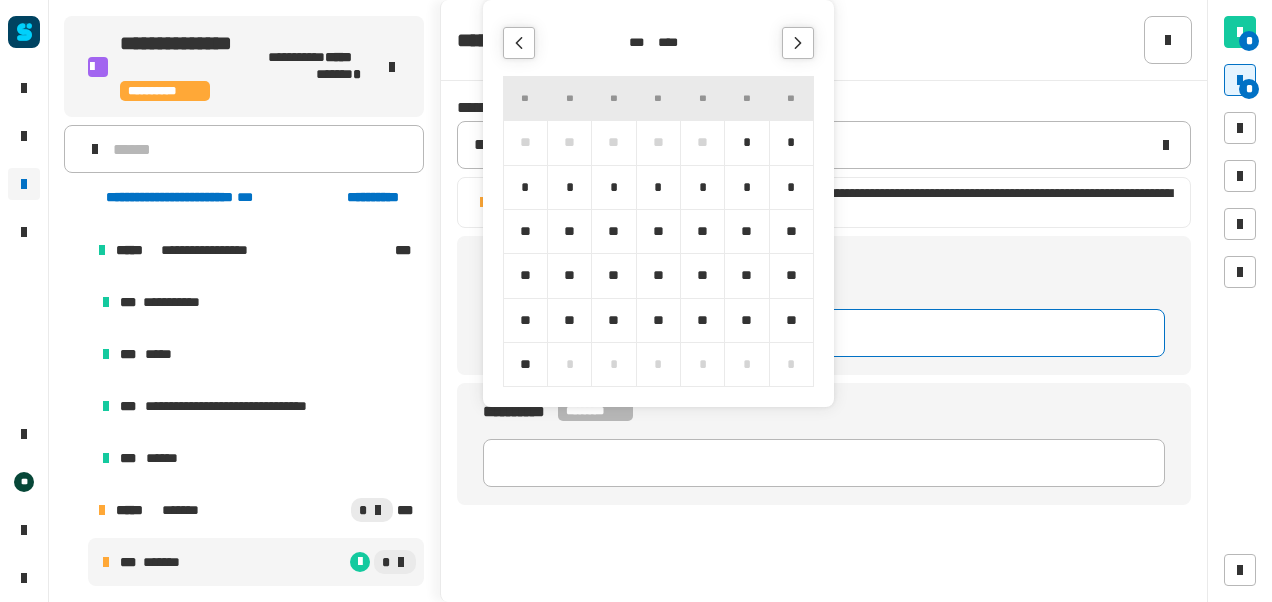 click 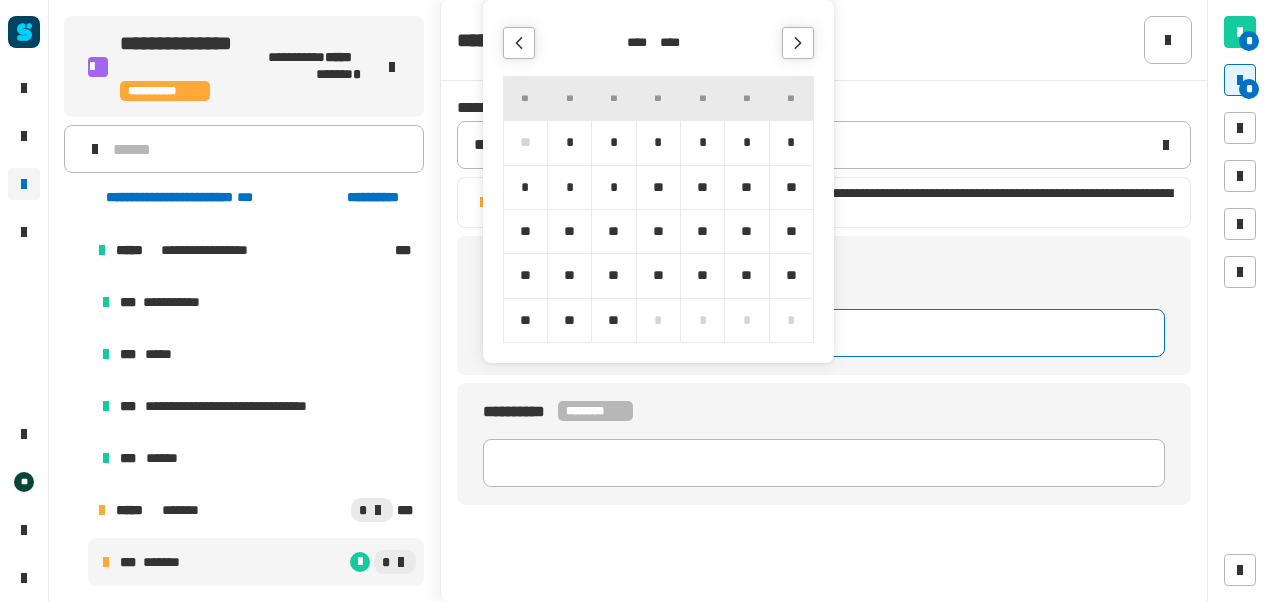 click 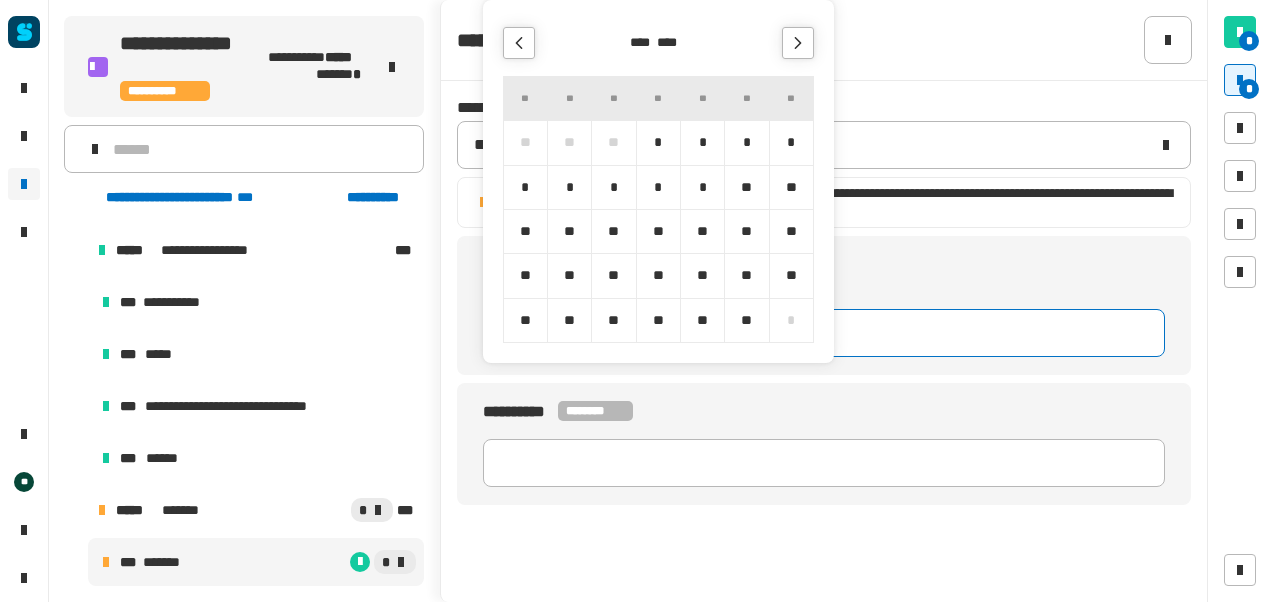 click 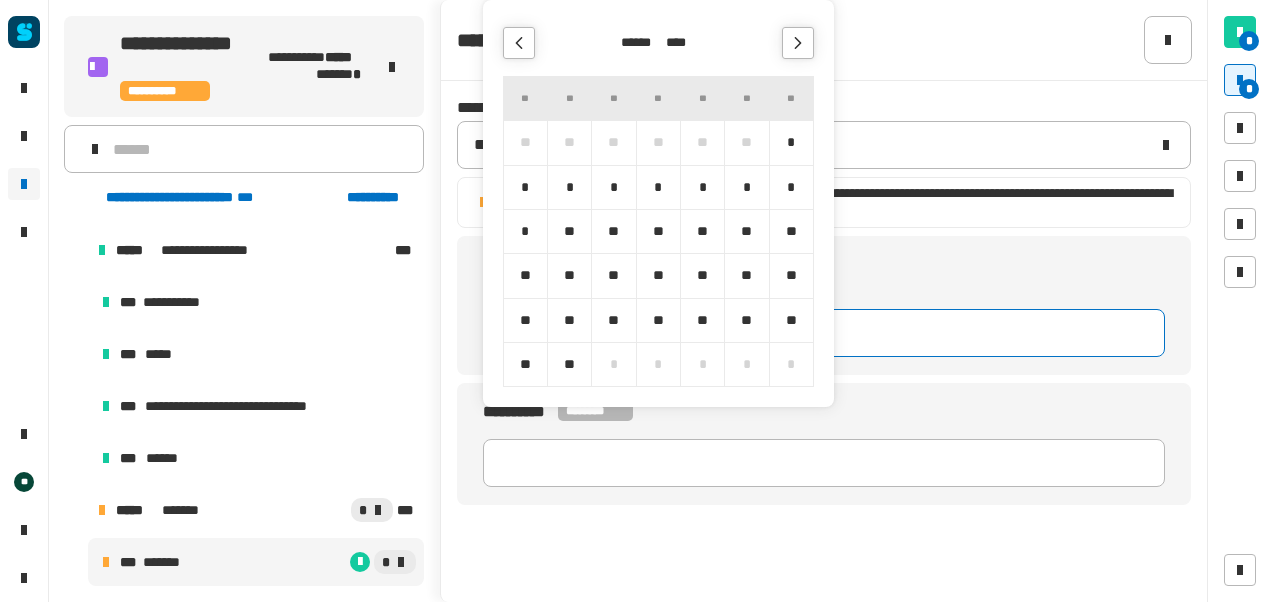 click 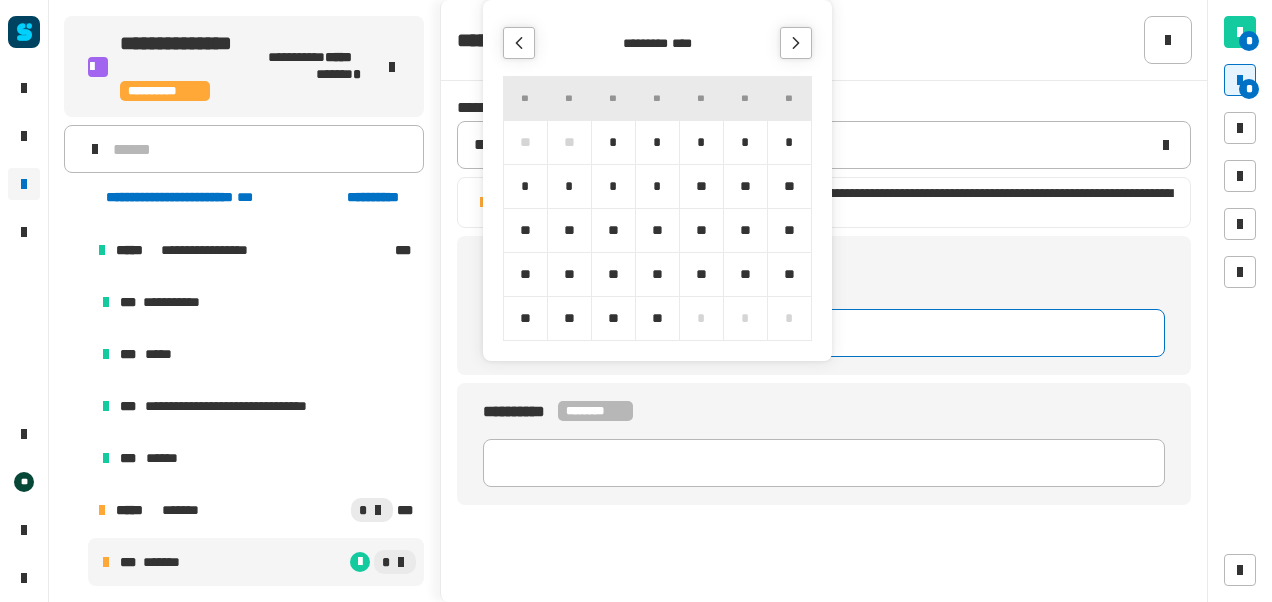 click 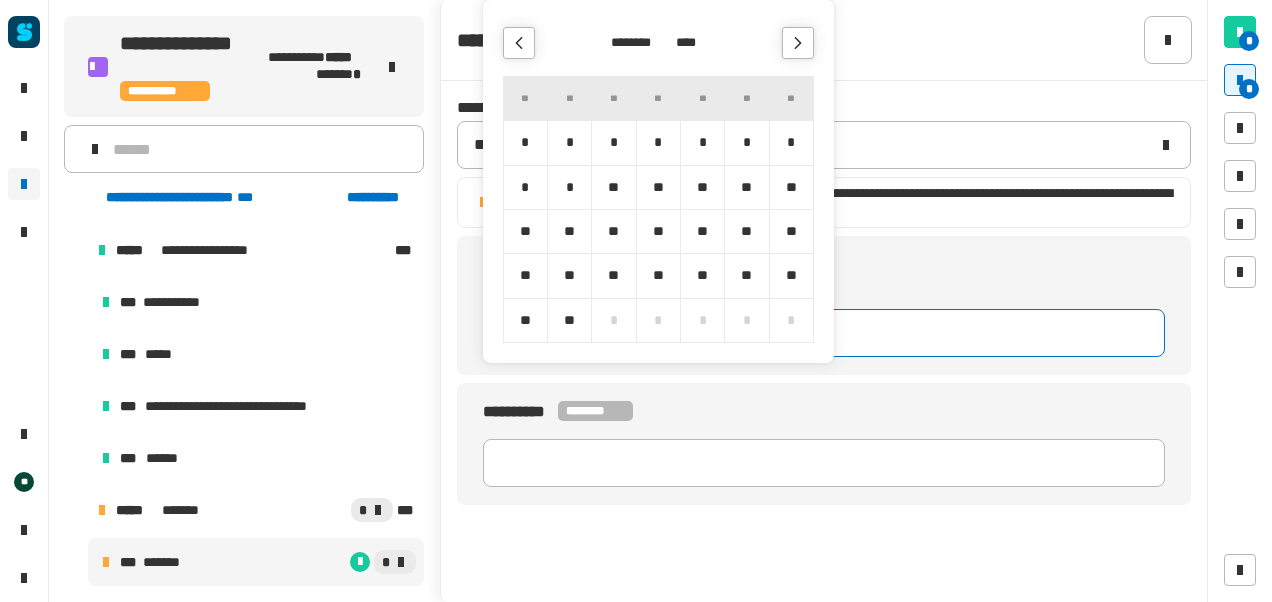 click 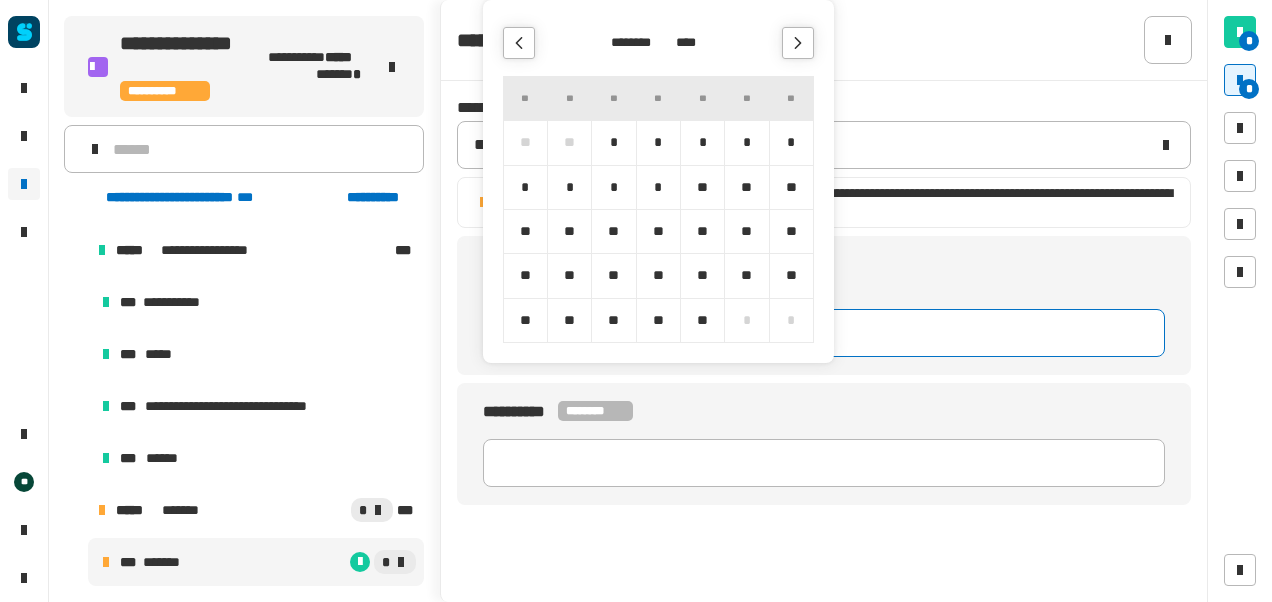 click 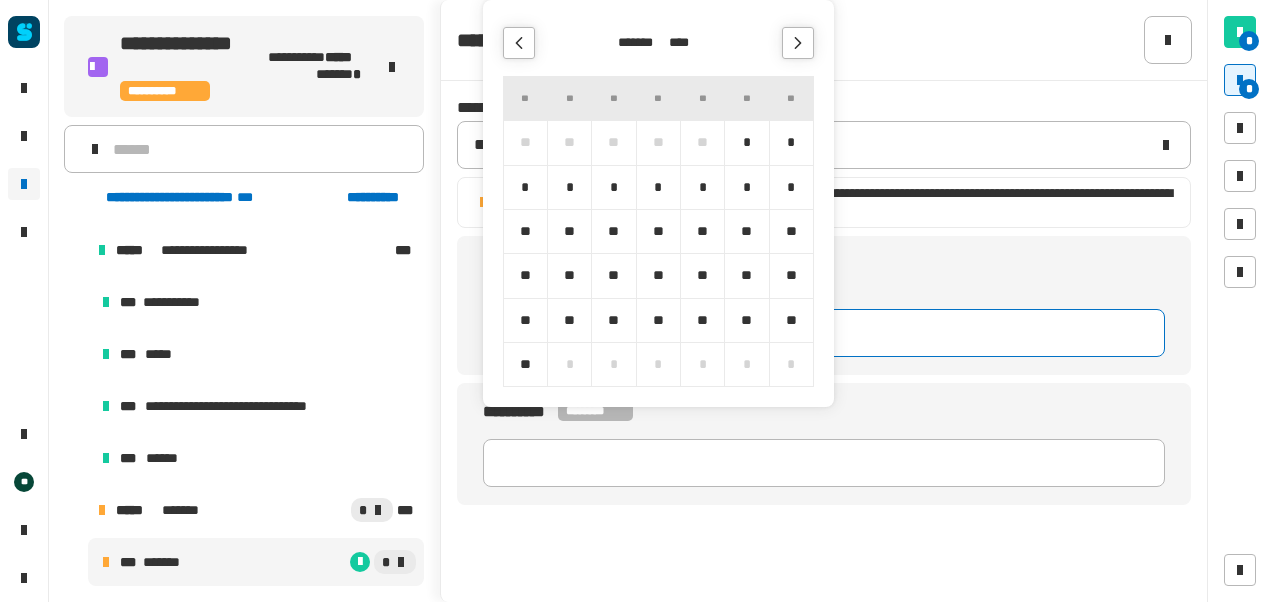 click 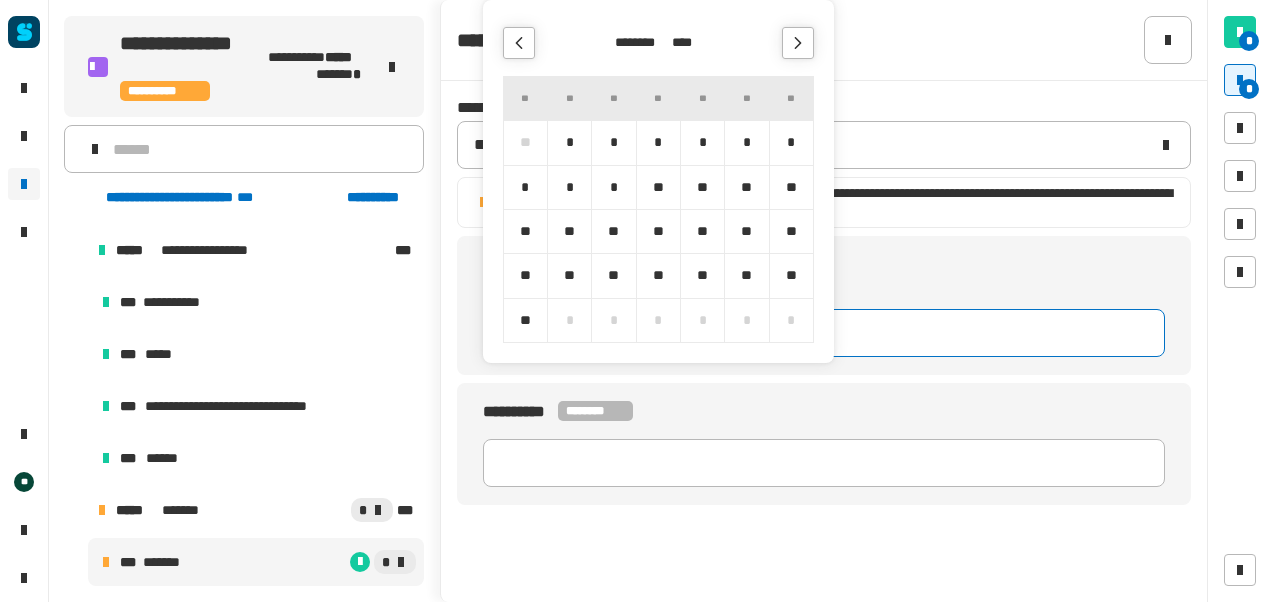 click on "*" at bounding box center [791, 142] 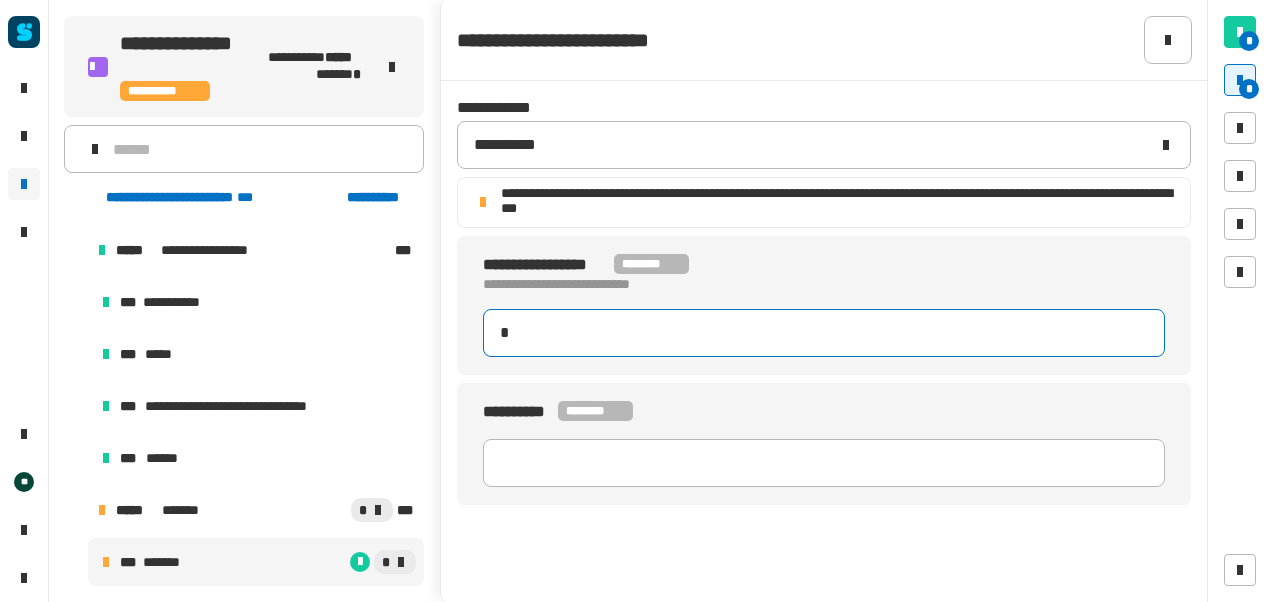 type on "**********" 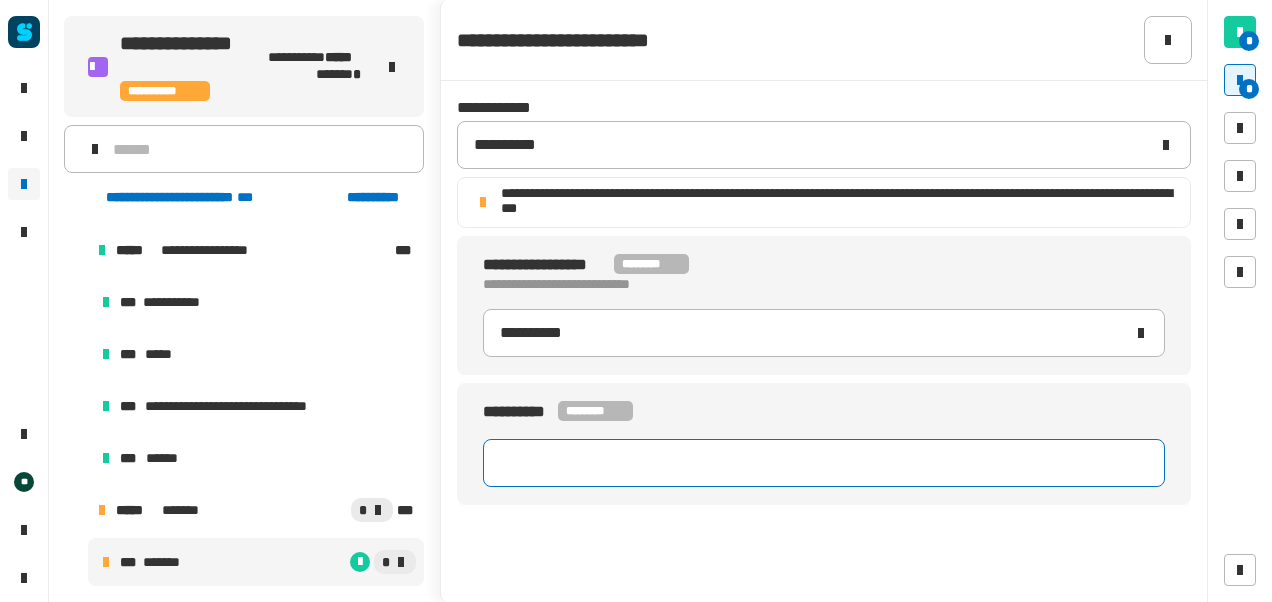 click 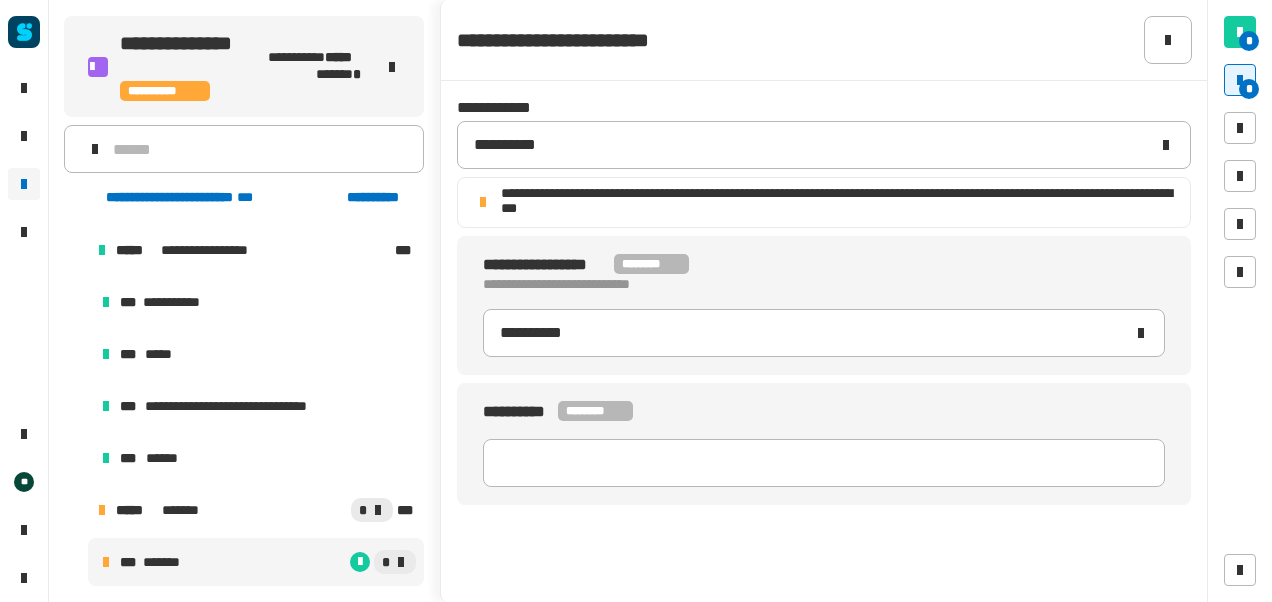 click on "**********" 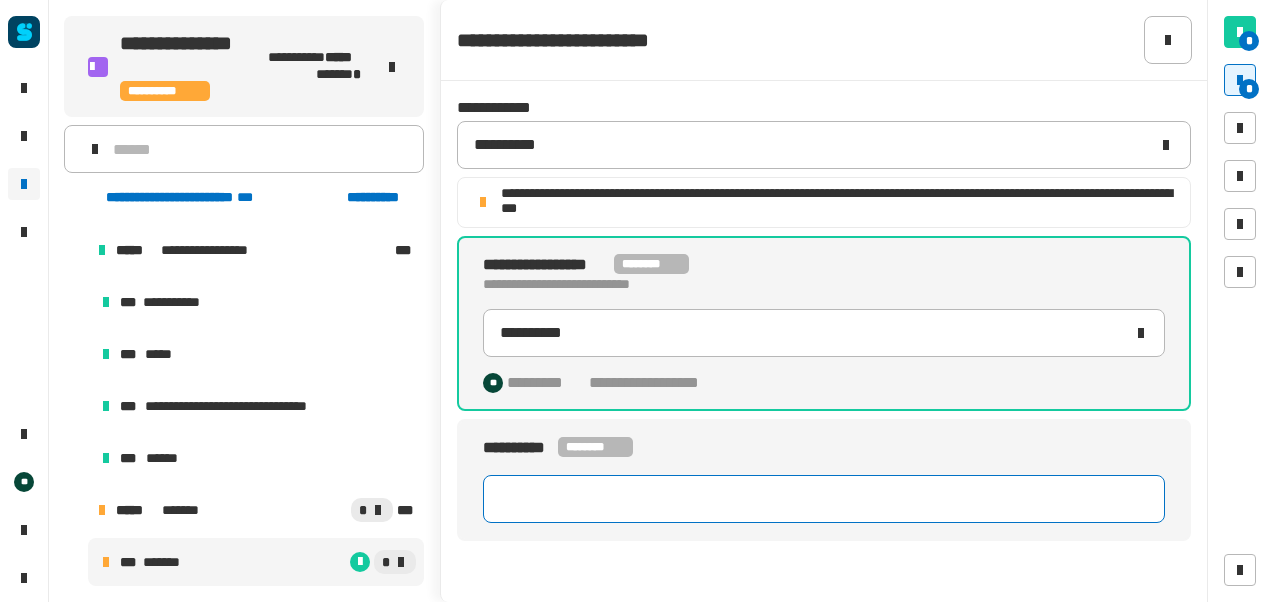 click 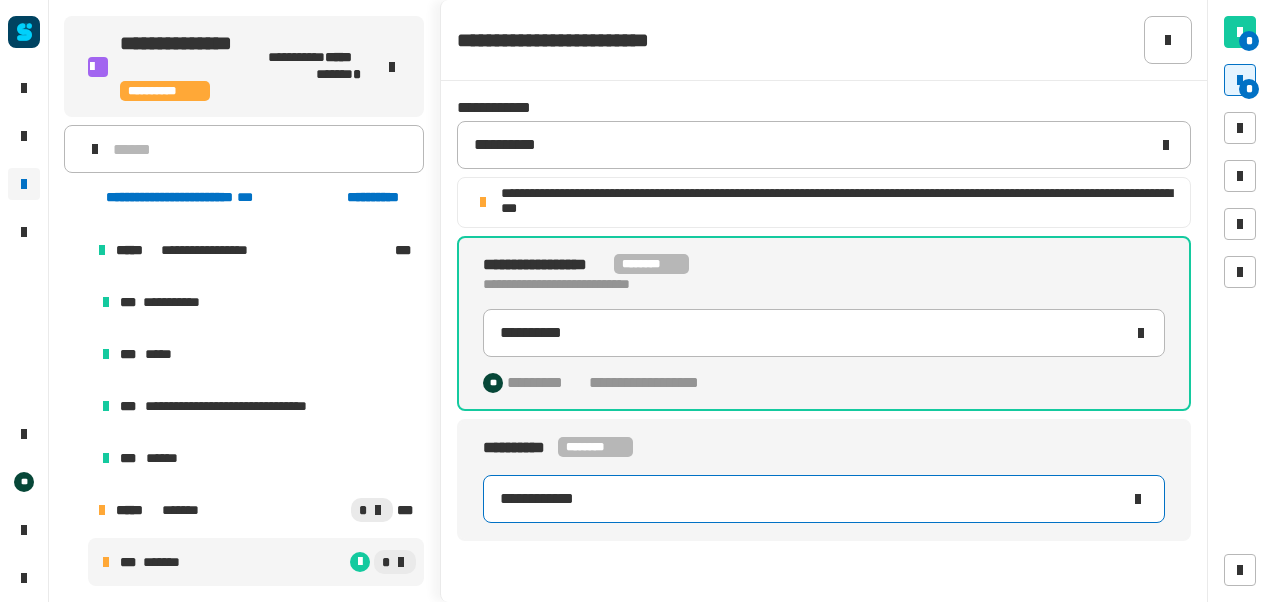 type on "**********" 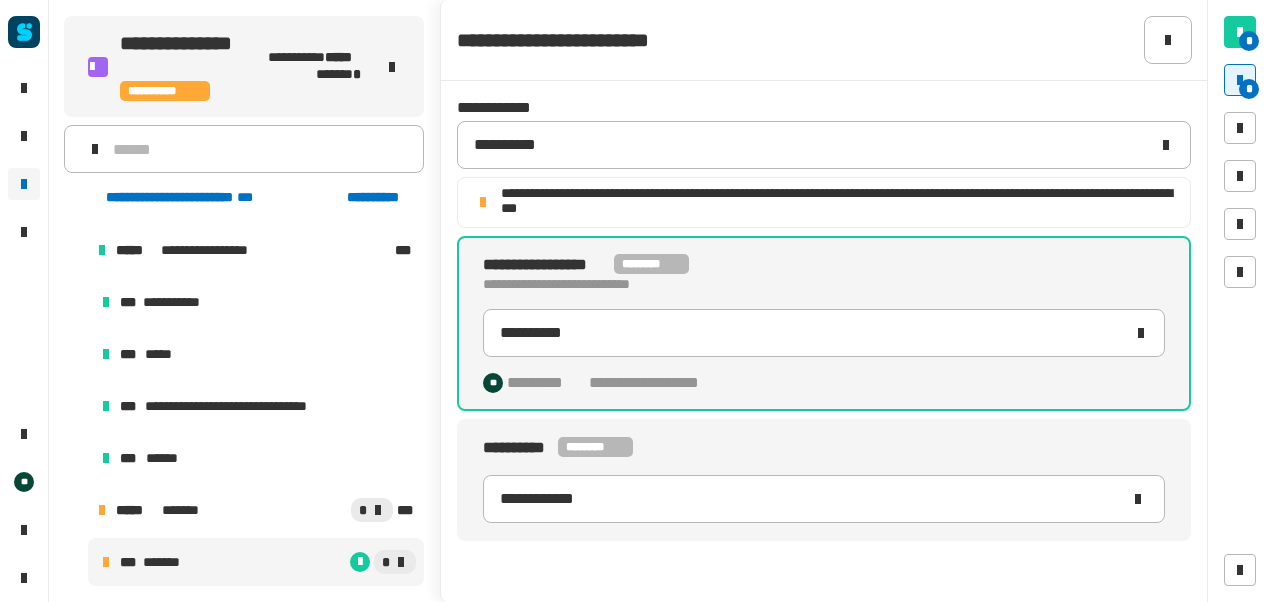 click on "**********" 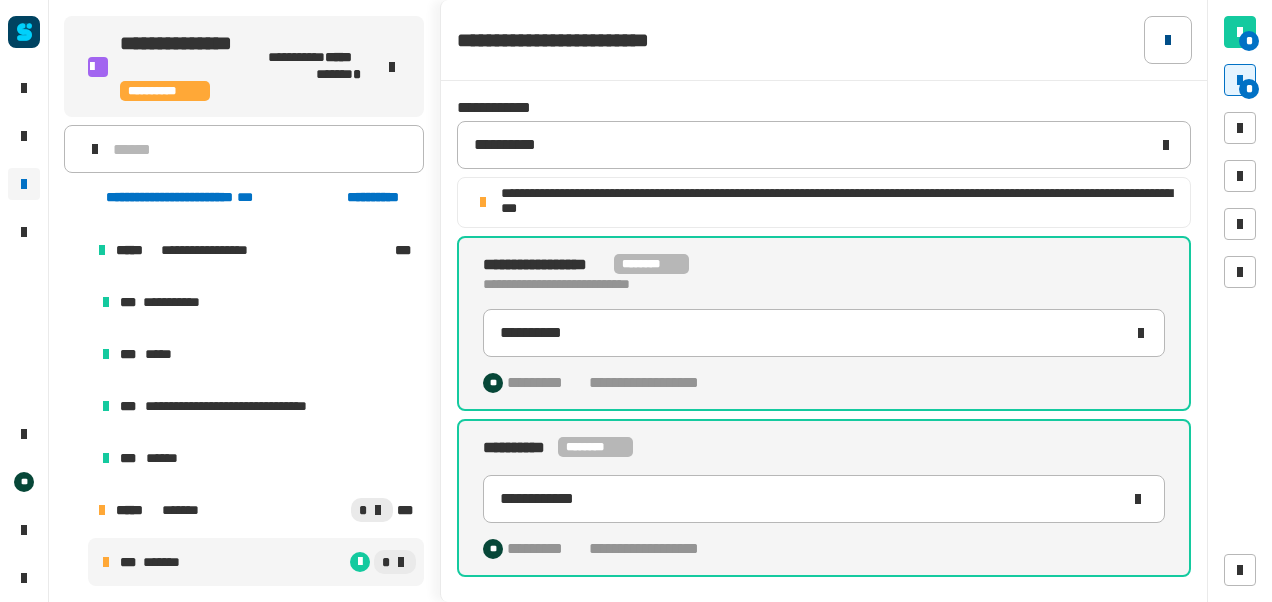 click 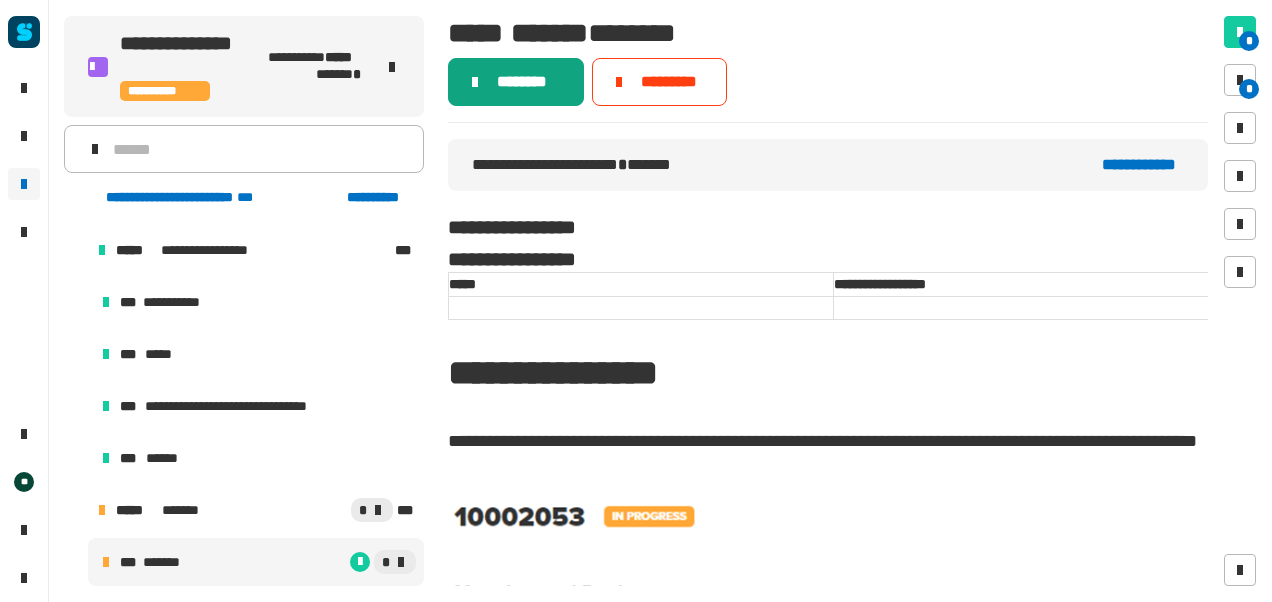 click on "********" 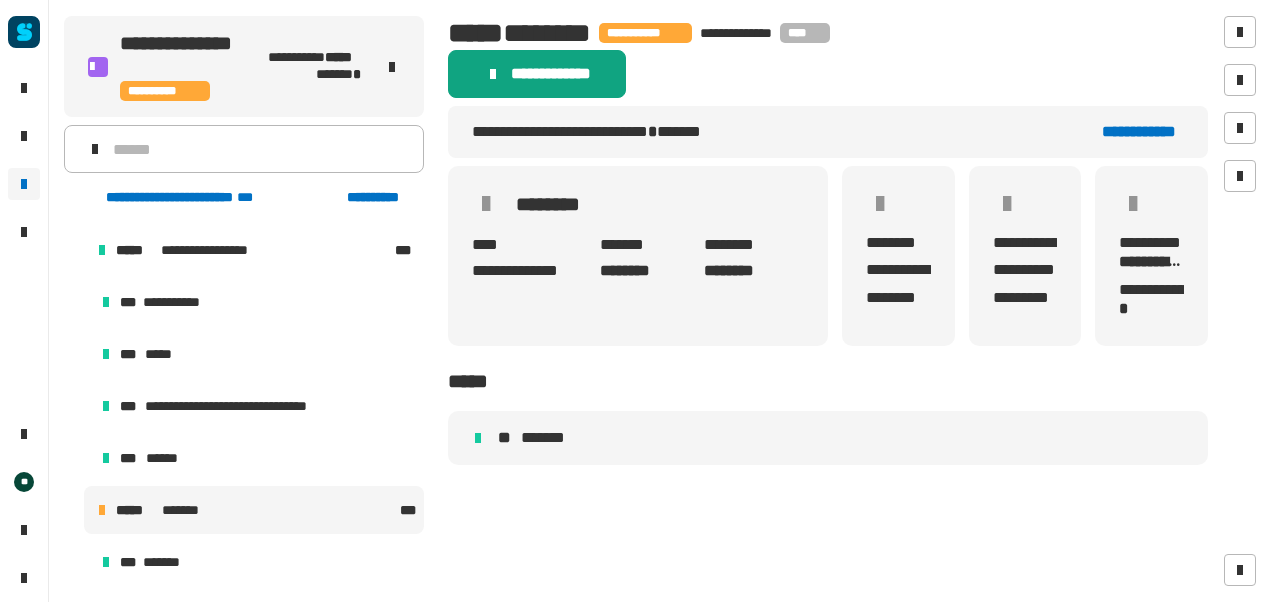 click on "******** ****" 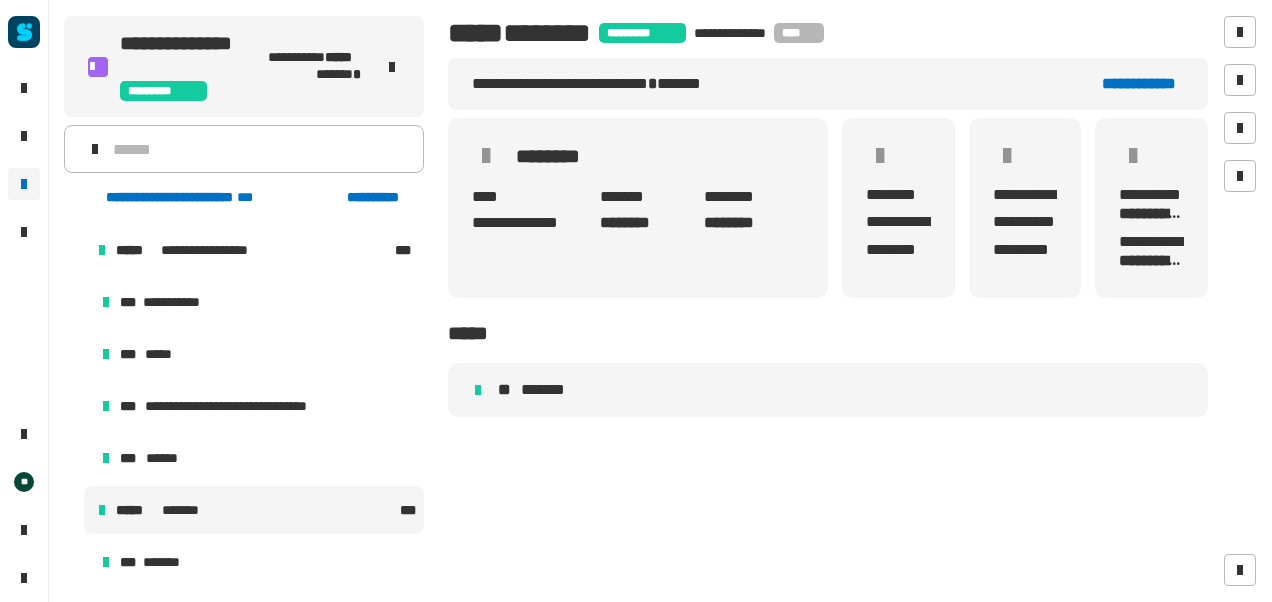 click at bounding box center (74, 510) 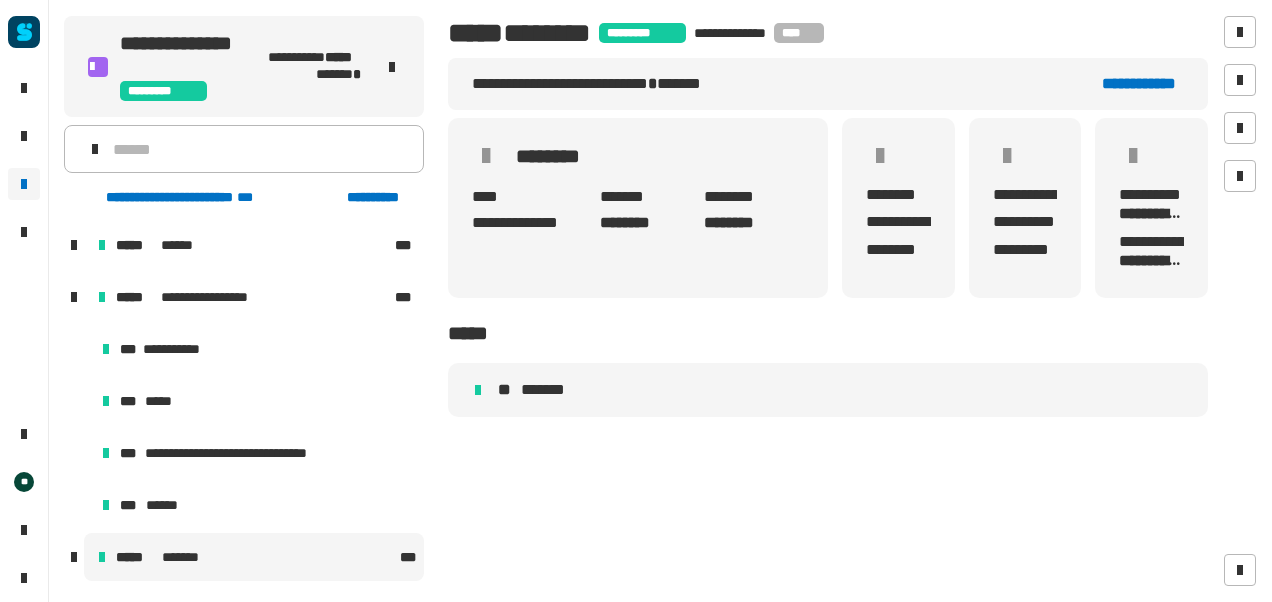 scroll, scrollTop: 0, scrollLeft: 0, axis: both 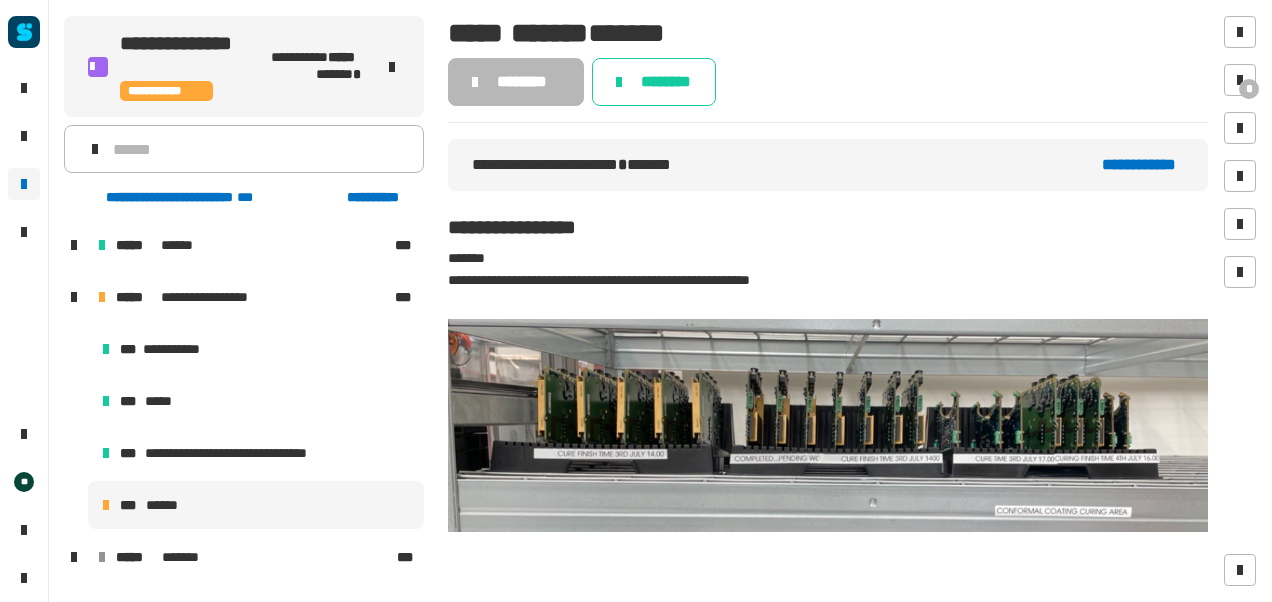 click on "********" 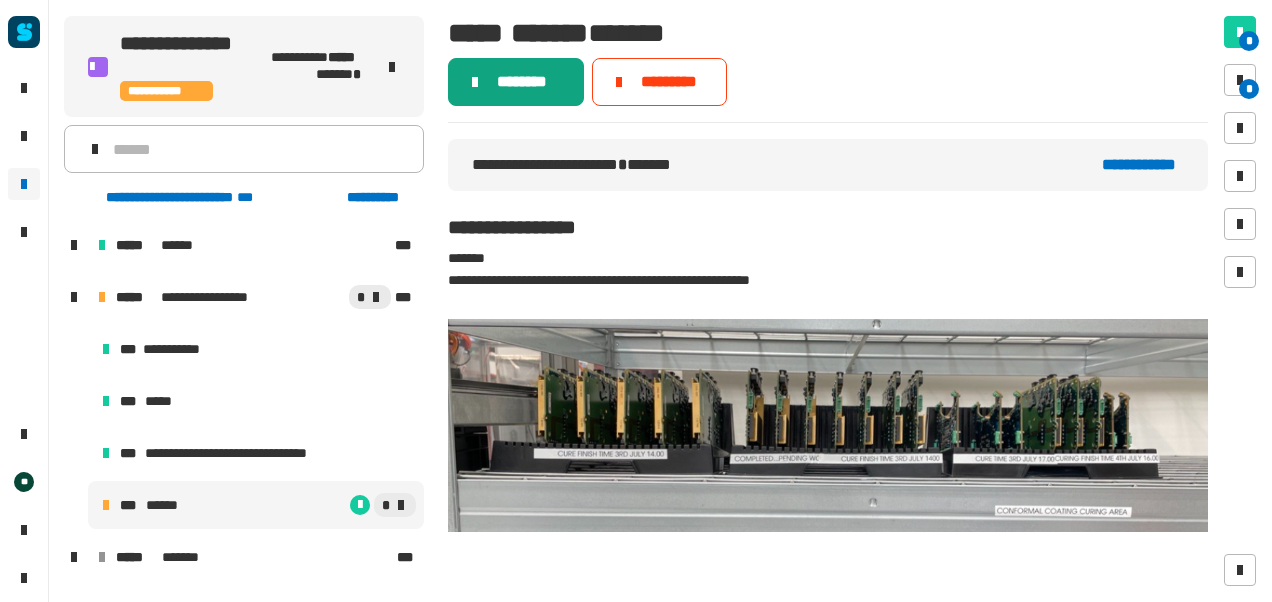 click on "********" 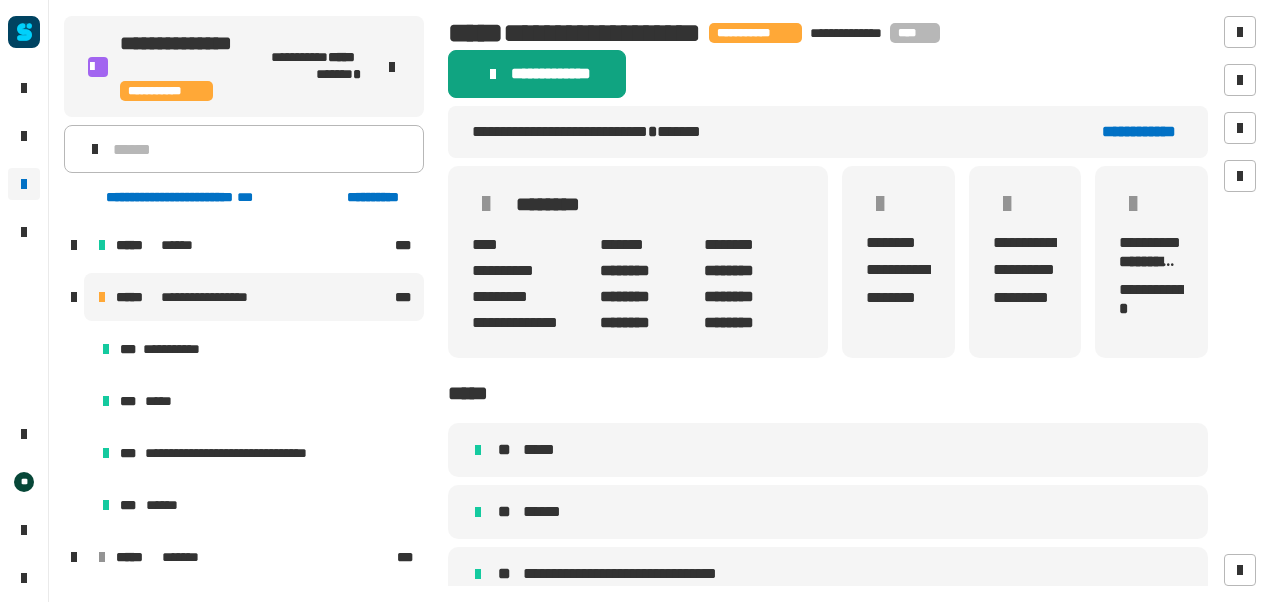 click on "******** ****" 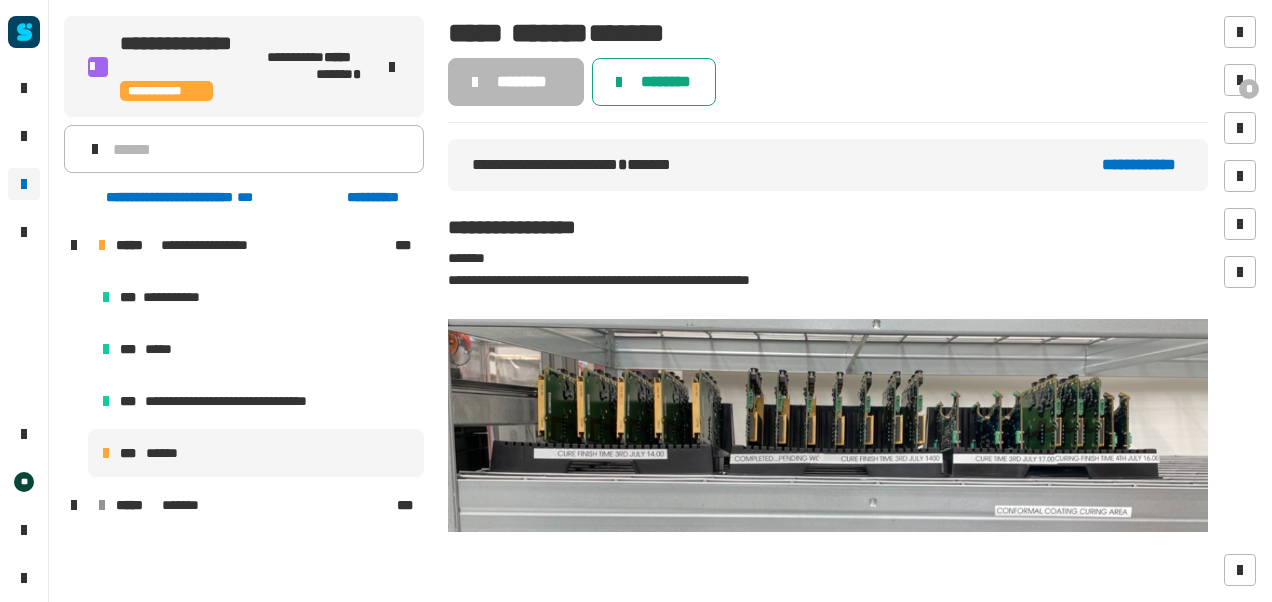 scroll, scrollTop: 0, scrollLeft: 0, axis: both 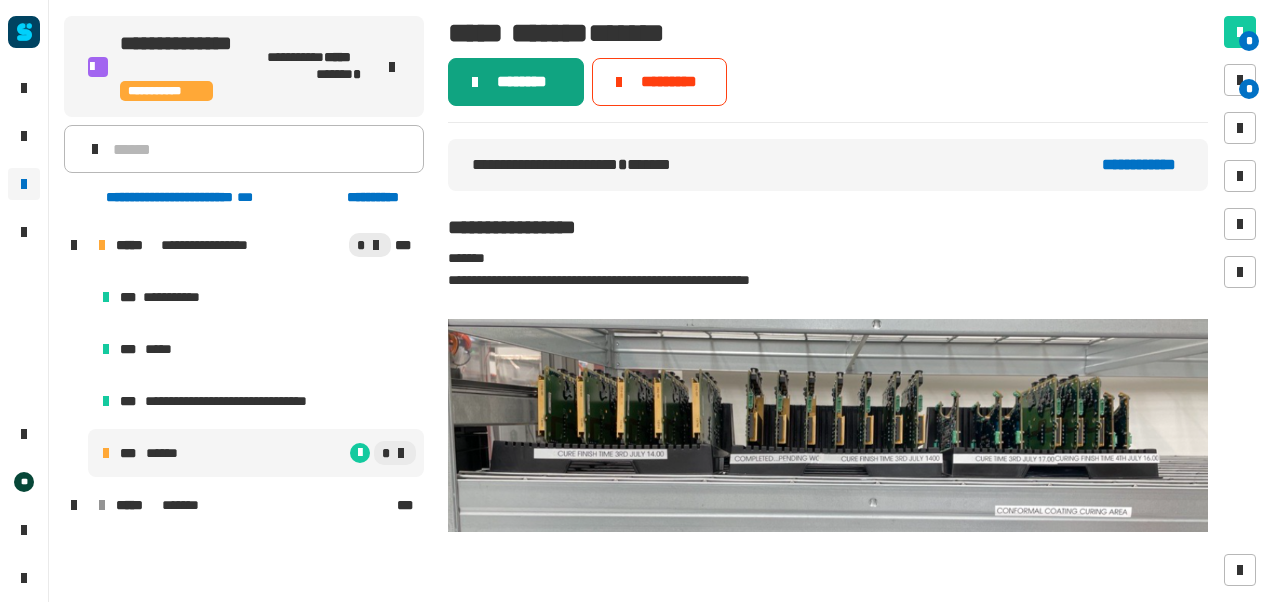 click on "********" 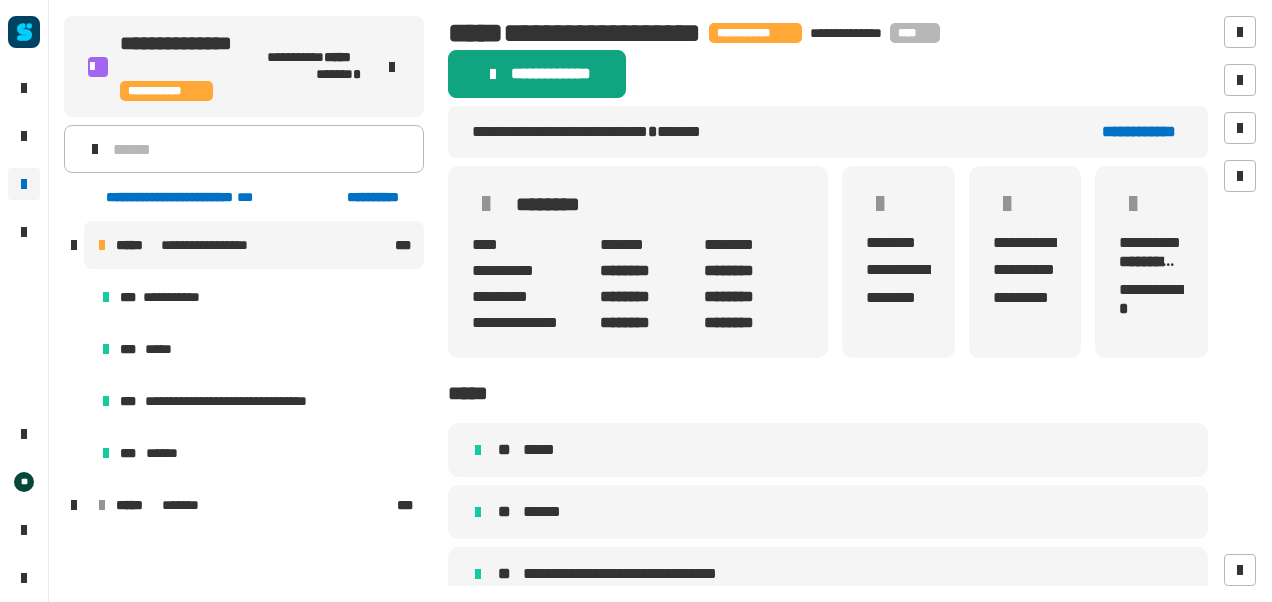 click on "******** ****" 